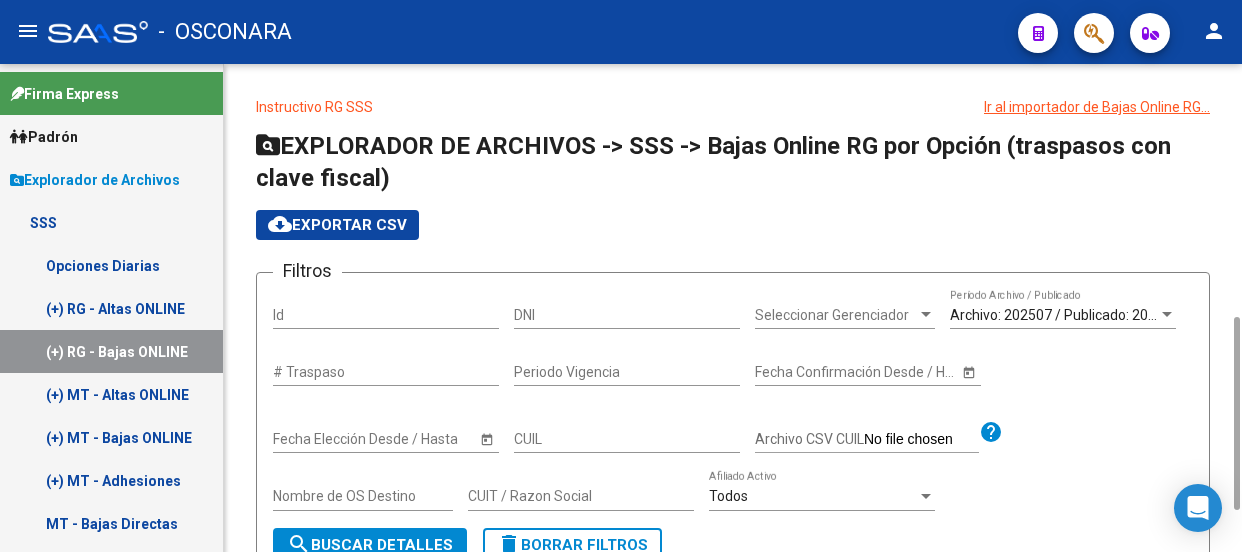 scroll, scrollTop: 0, scrollLeft: 0, axis: both 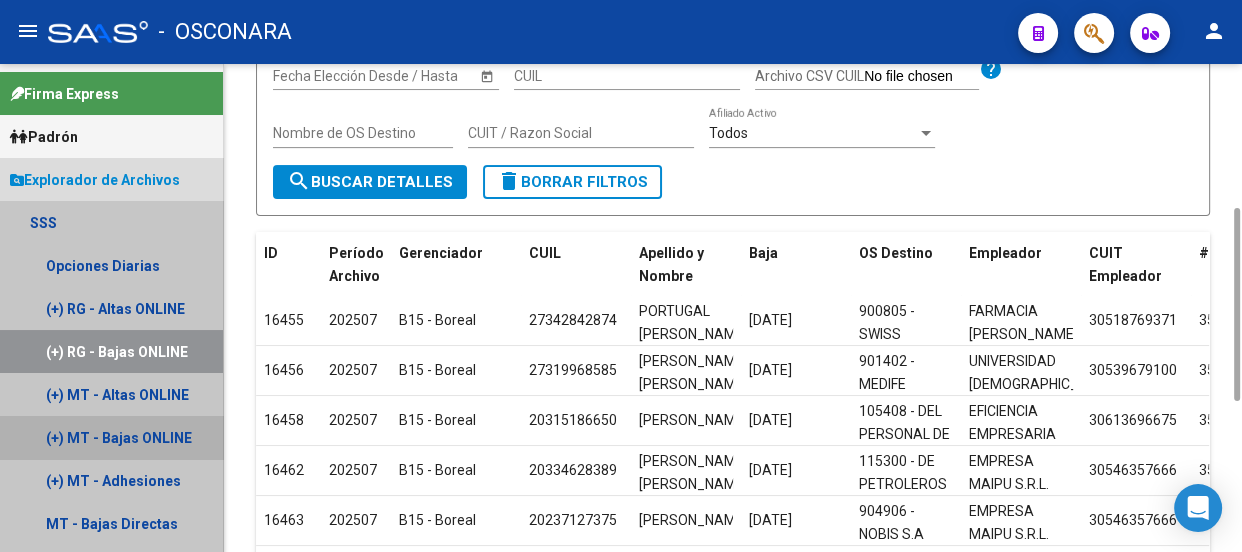 click on "(+) MT - Bajas ONLINE" at bounding box center [111, 437] 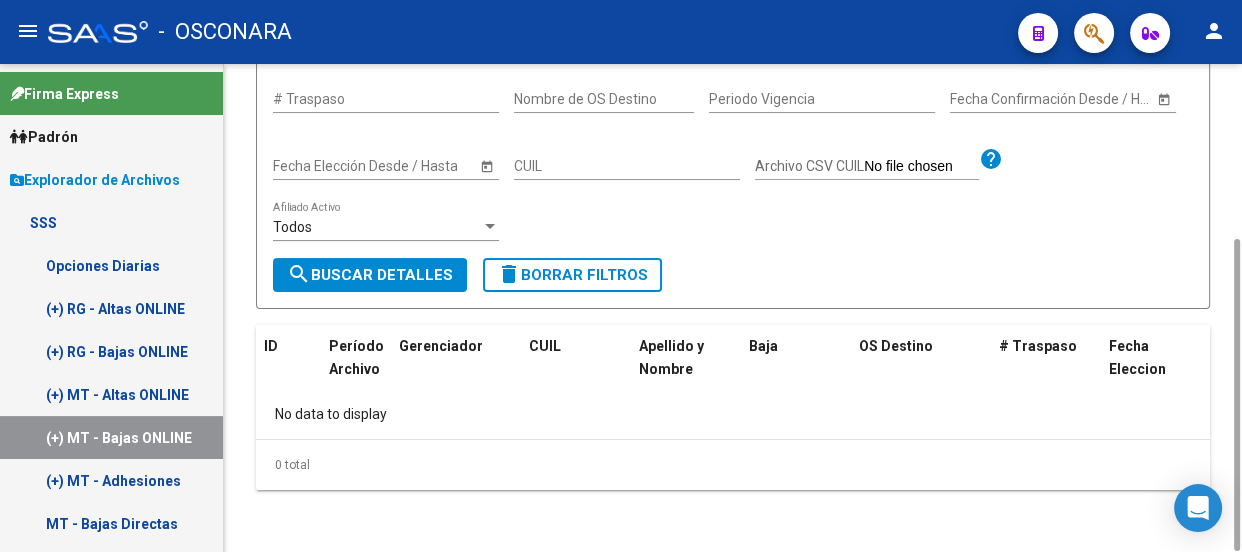 scroll, scrollTop: 0, scrollLeft: 0, axis: both 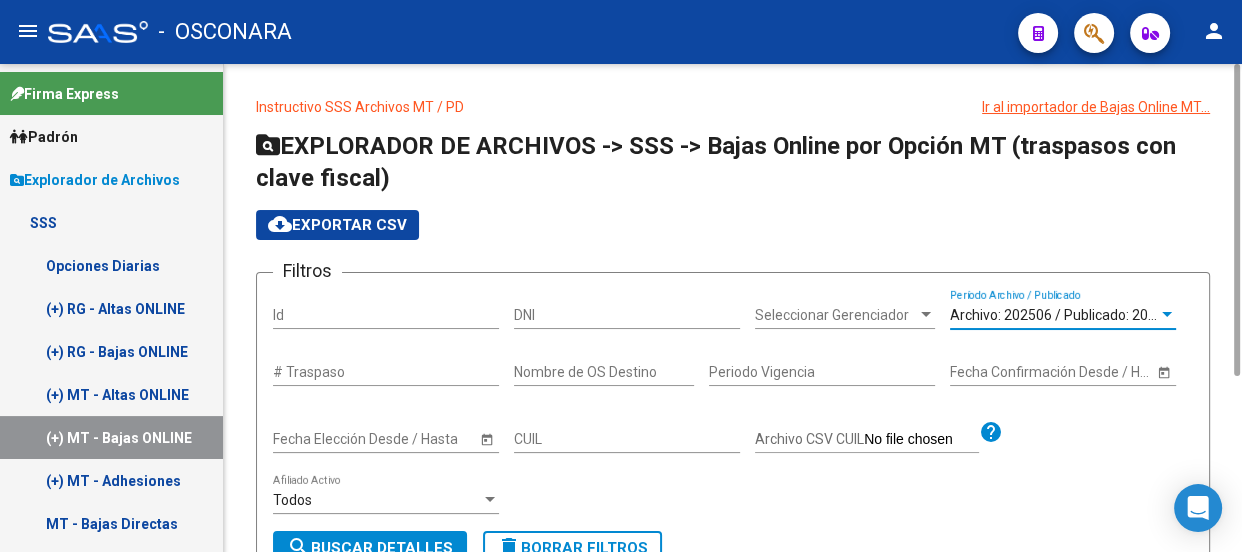 click on "Archivo: 202506 / Publicado: 202505" at bounding box center (1065, 315) 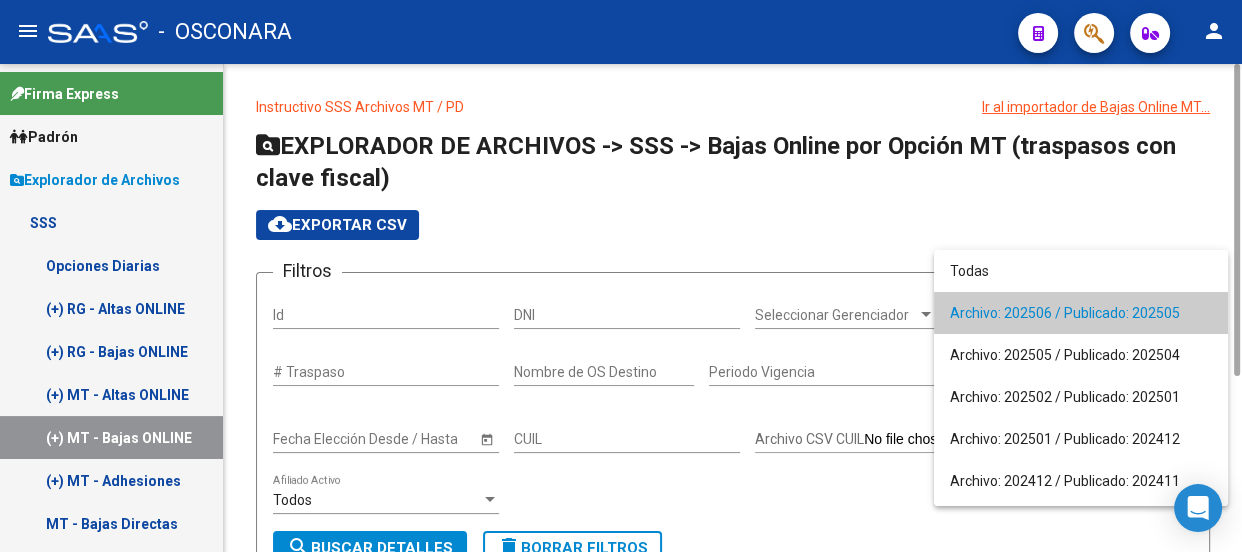 click on "Archivo: 202506 / Publicado: 202505" at bounding box center [1081, 313] 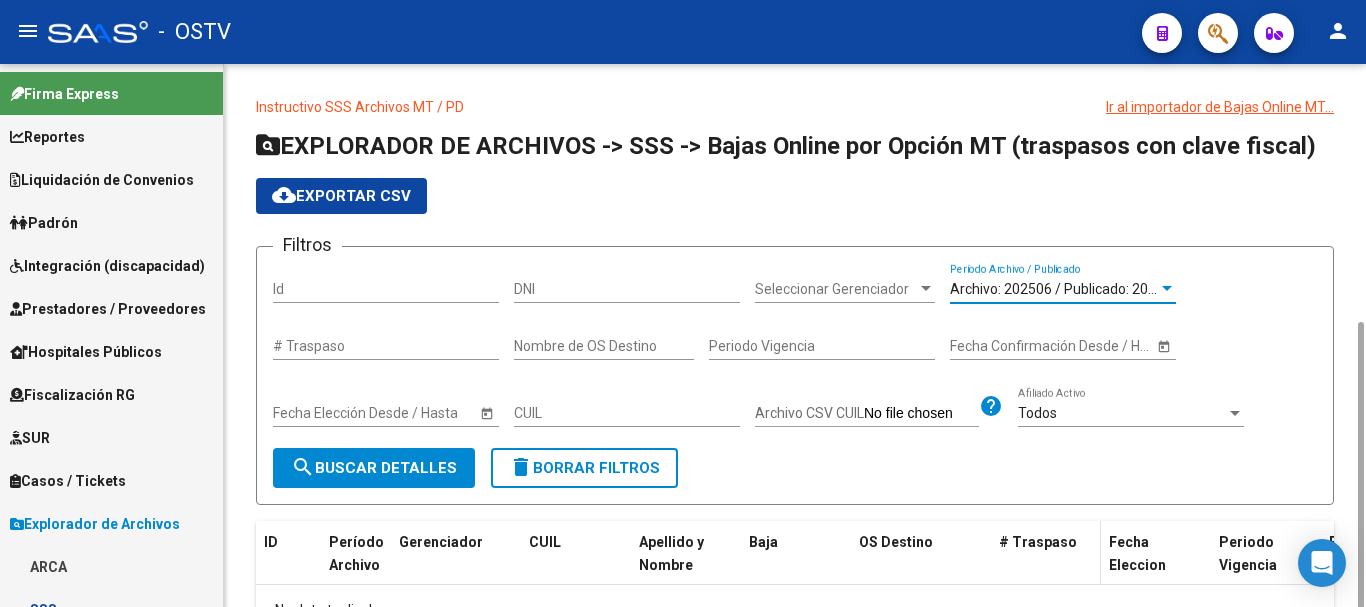 scroll, scrollTop: 0, scrollLeft: 0, axis: both 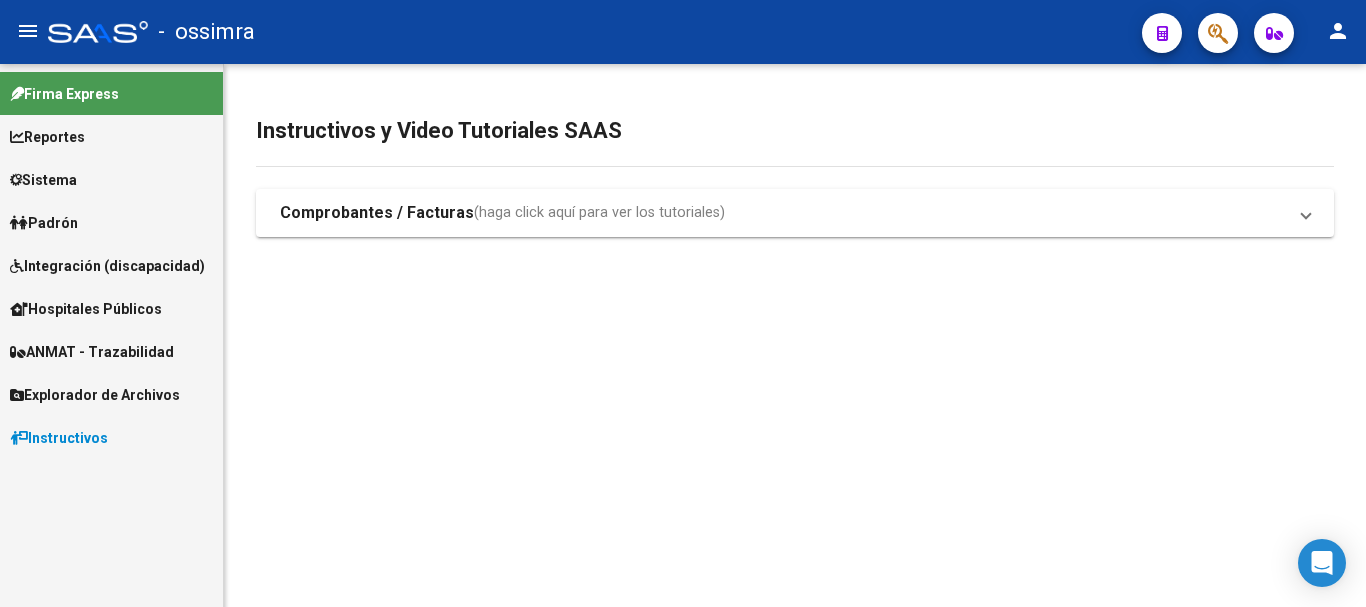 click on "Explorador de Archivos" at bounding box center [95, 395] 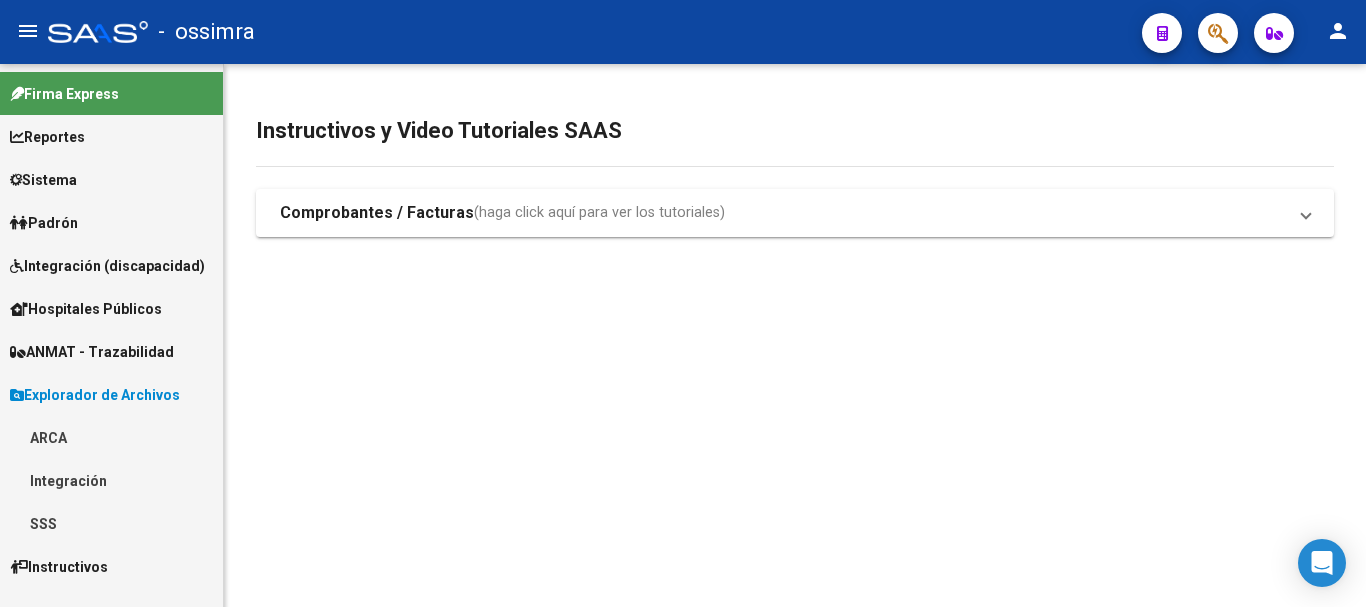 click on "SSS" at bounding box center (111, 523) 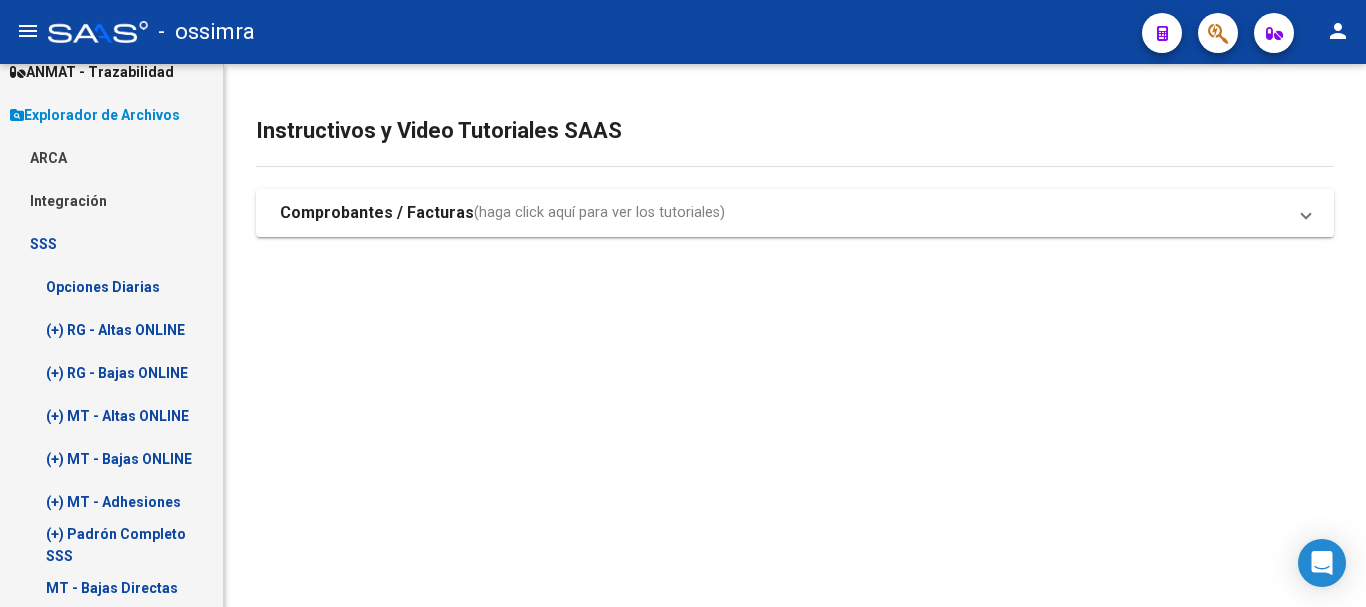 scroll, scrollTop: 300, scrollLeft: 0, axis: vertical 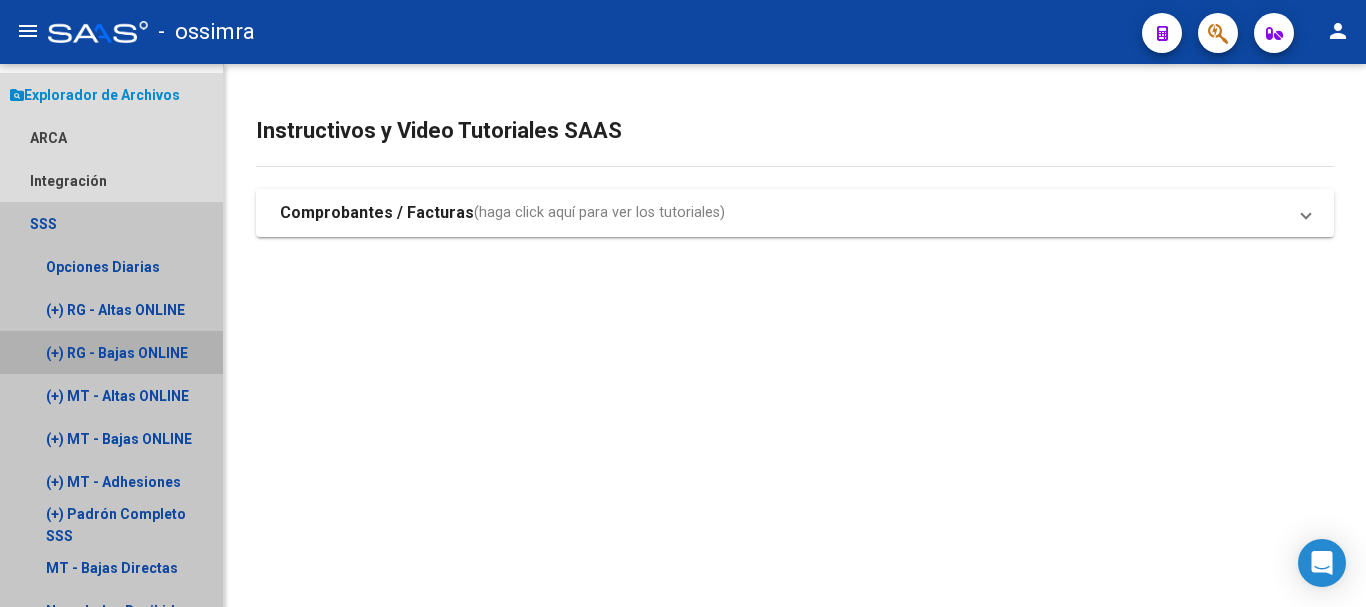 click on "(+) RG - Bajas ONLINE" at bounding box center (111, 352) 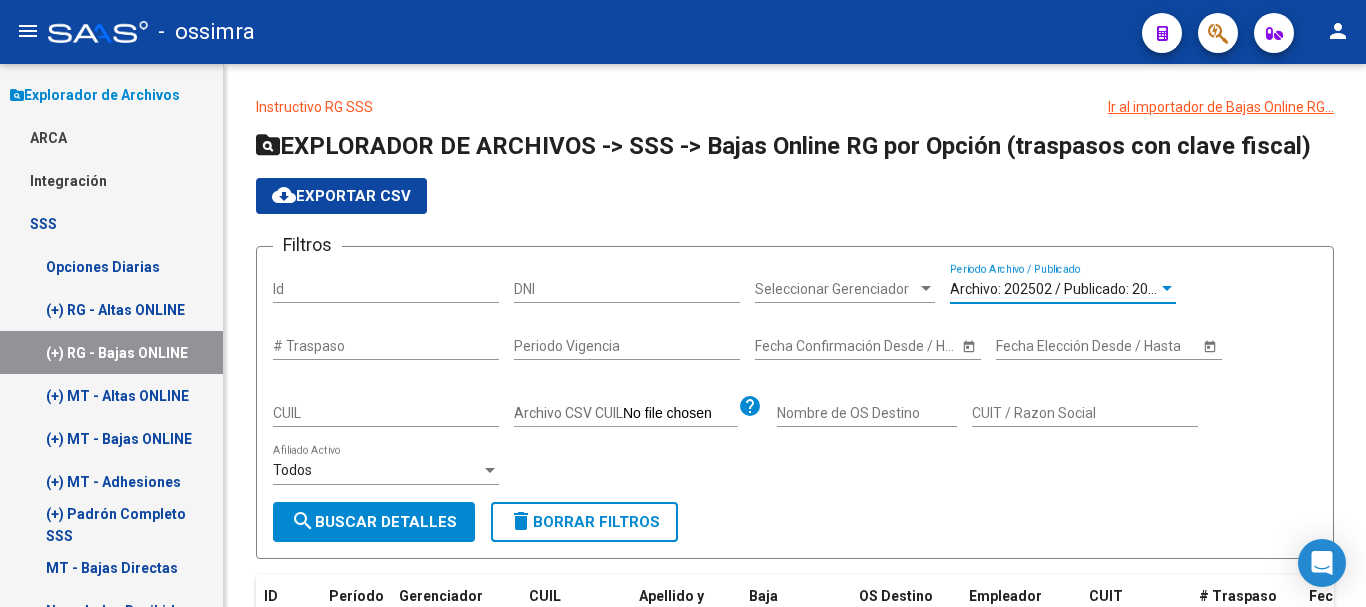 click at bounding box center (1167, 289) 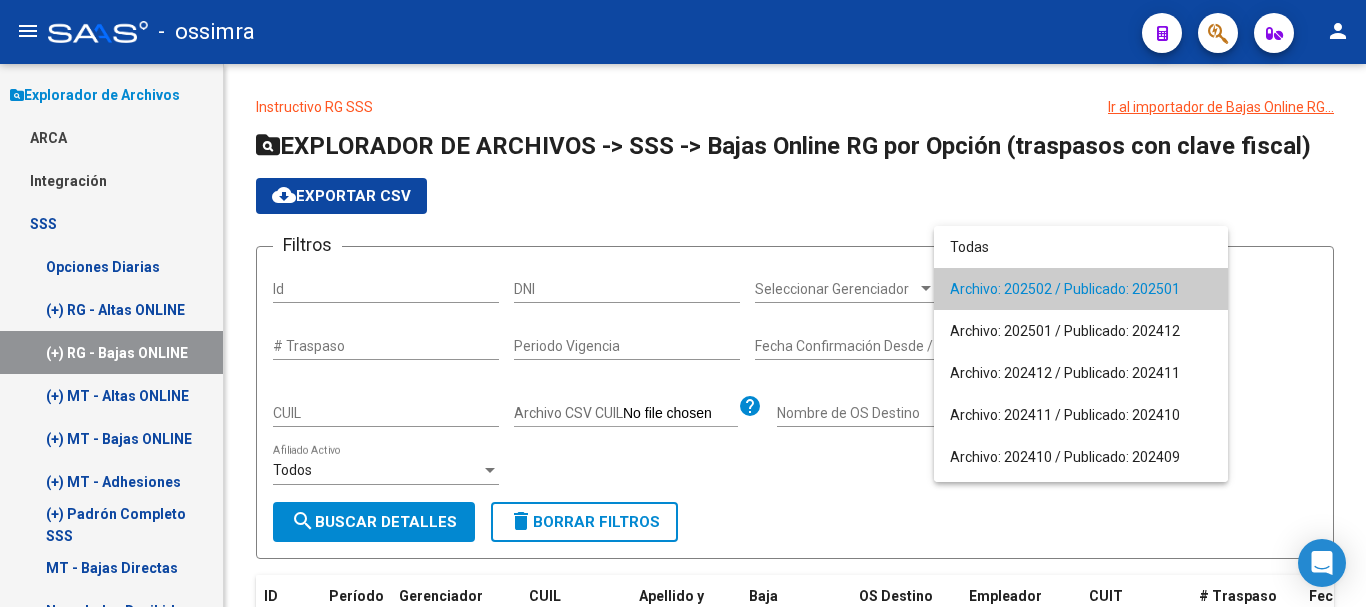click on "Archivo: 202502 / Publicado: 202501" at bounding box center [1081, 289] 